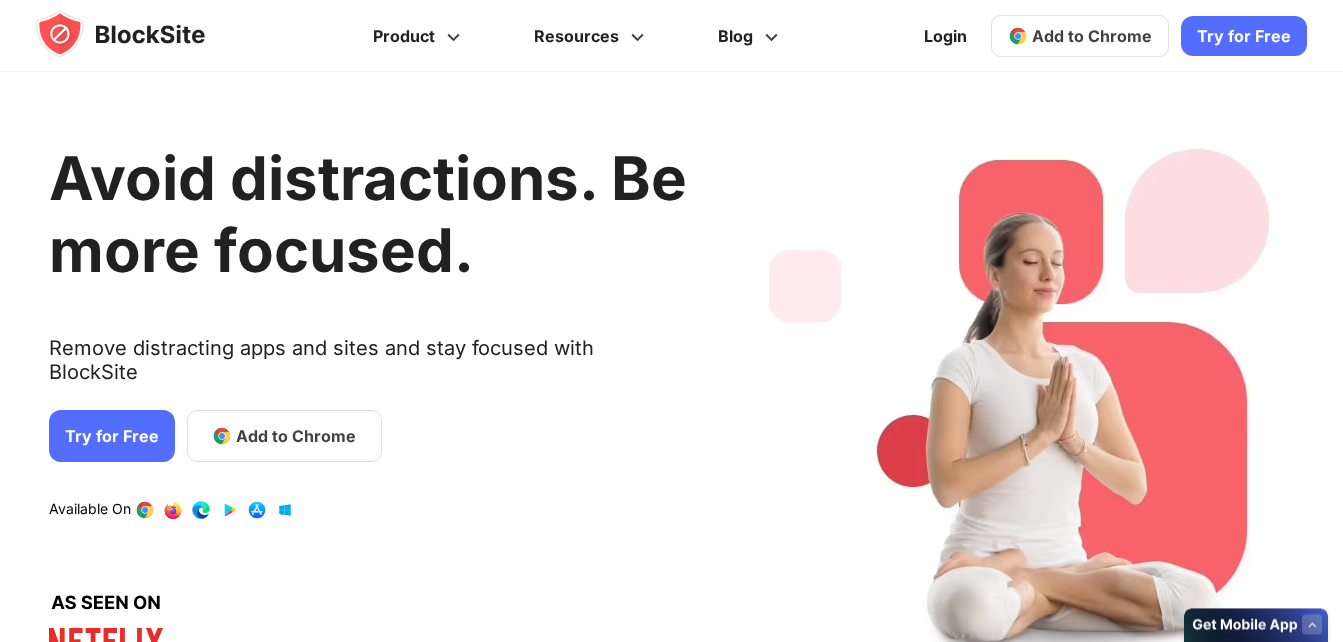 scroll, scrollTop: 70, scrollLeft: 0, axis: vertical 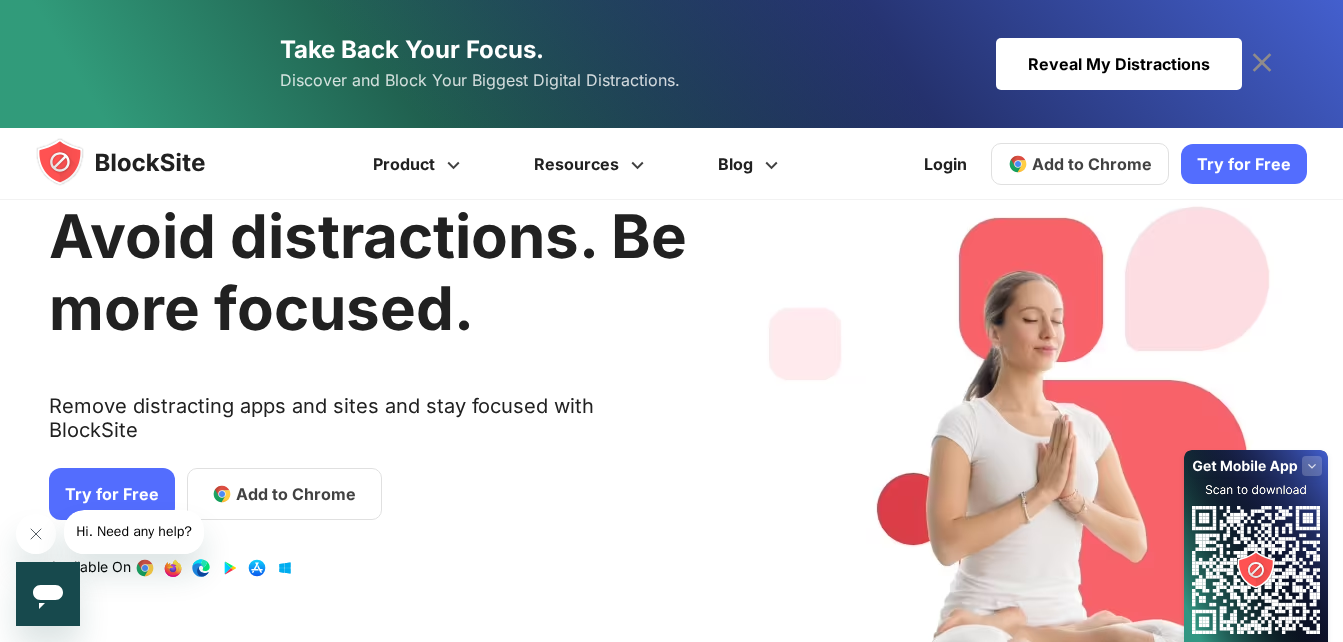 click on "Take Back Your Focus.
Discover and Block Your Biggest Digital Distractions.
Reveal My Distractions
Reveal My Distractions" at bounding box center [672, 64] 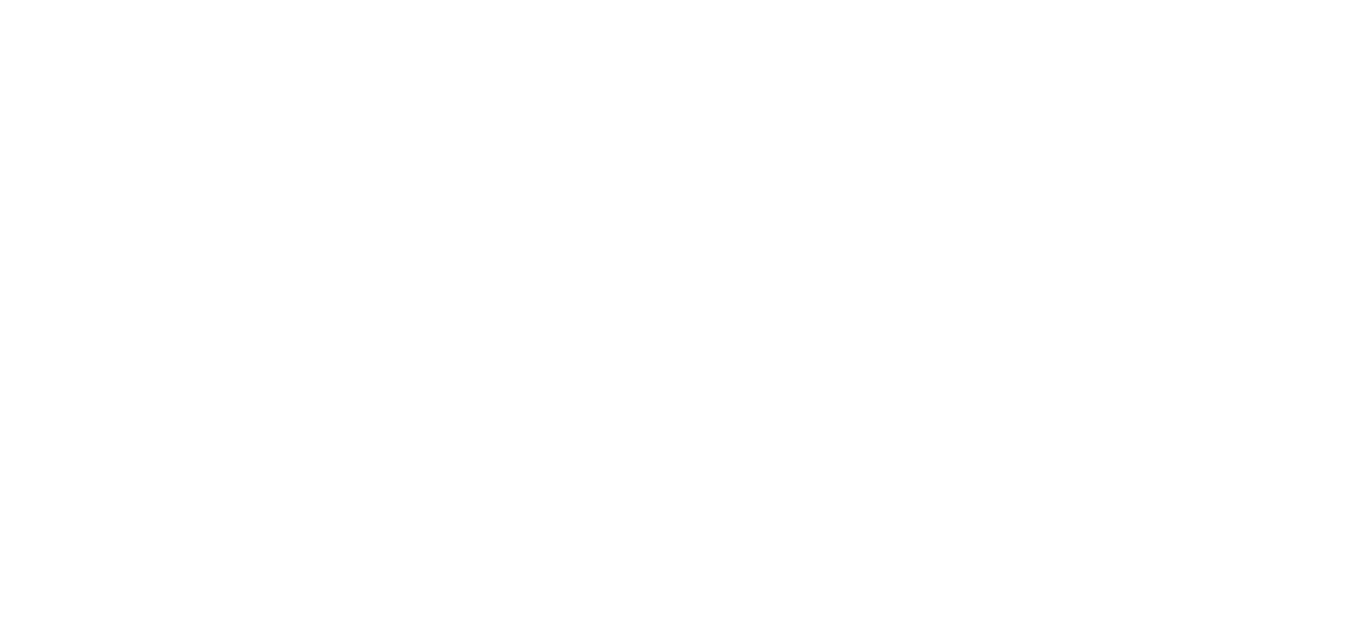 scroll, scrollTop: 0, scrollLeft: 0, axis: both 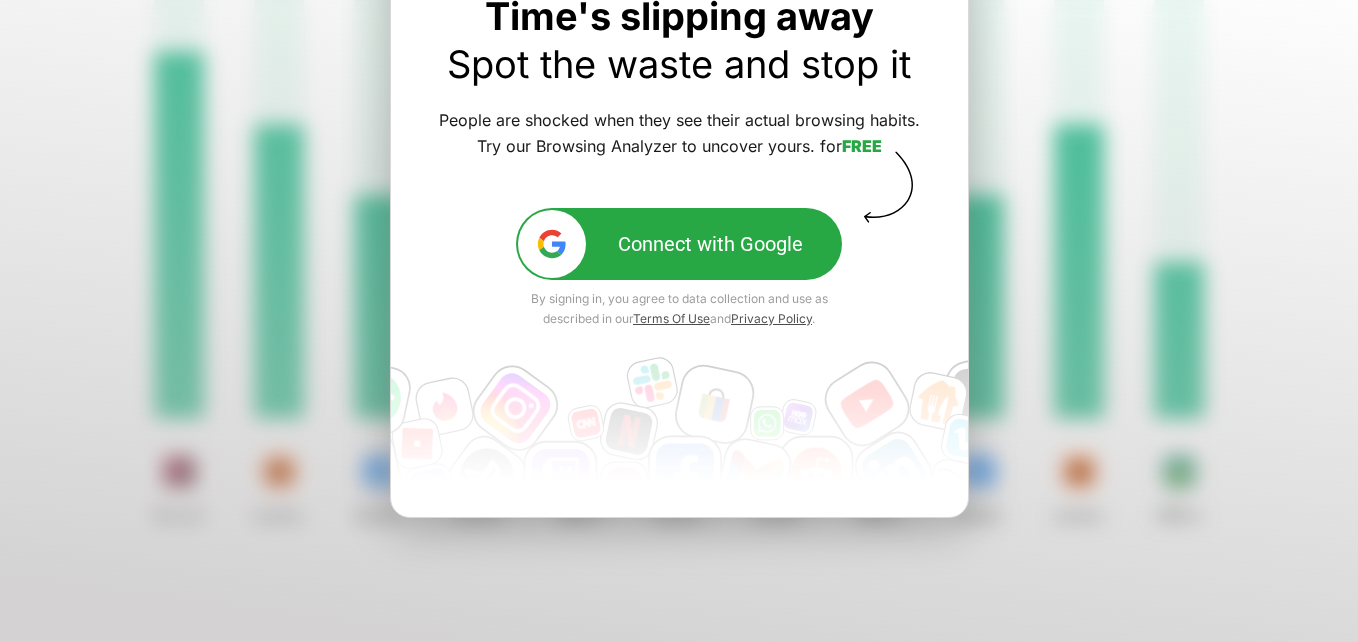click on "Connect with Google" at bounding box center [710, 244] 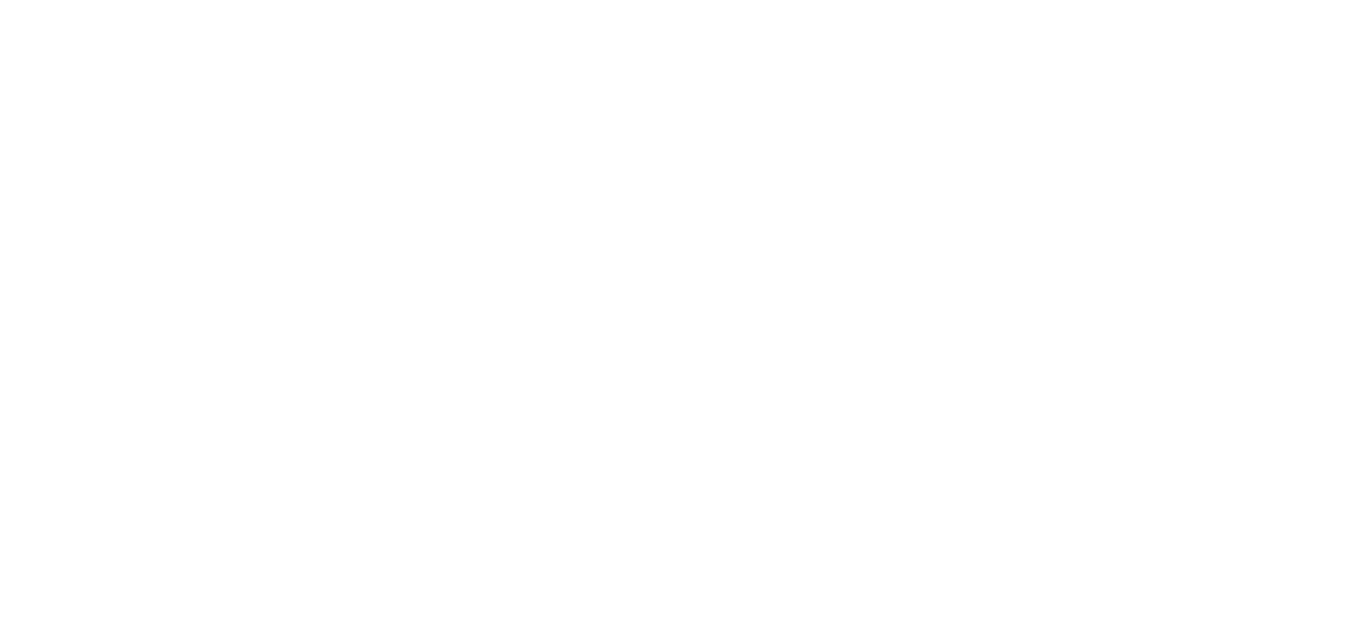 scroll, scrollTop: 0, scrollLeft: 0, axis: both 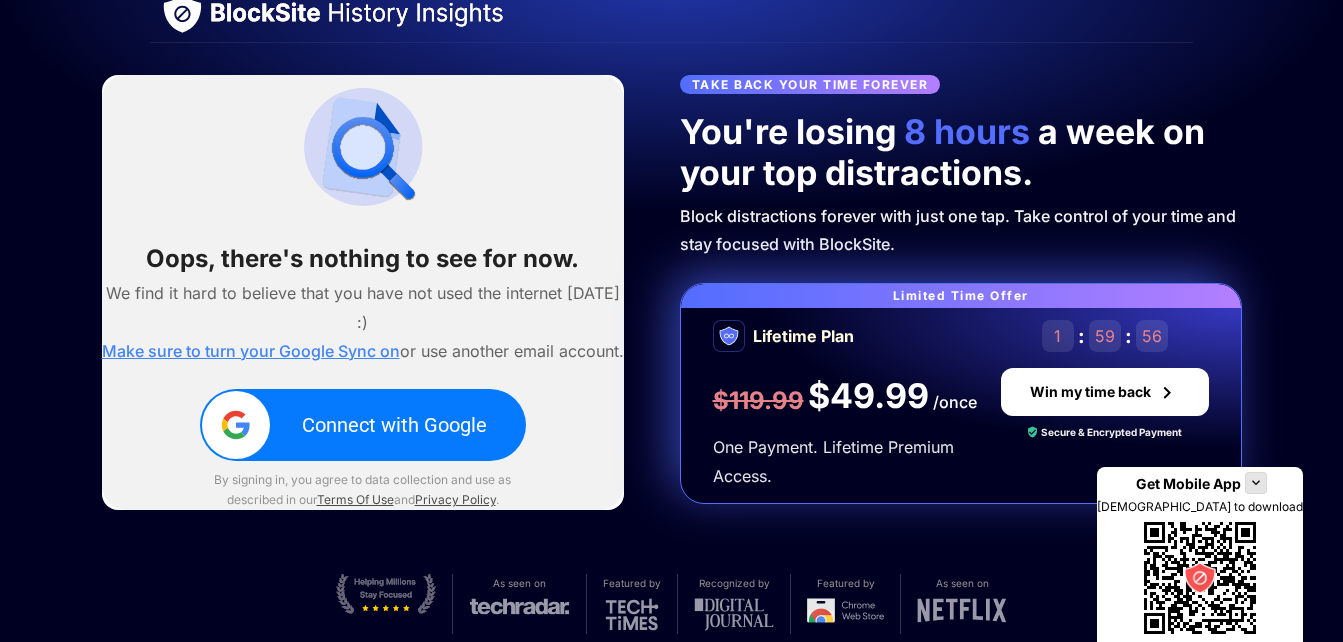 click on "Connect with Google" at bounding box center [363, 425] 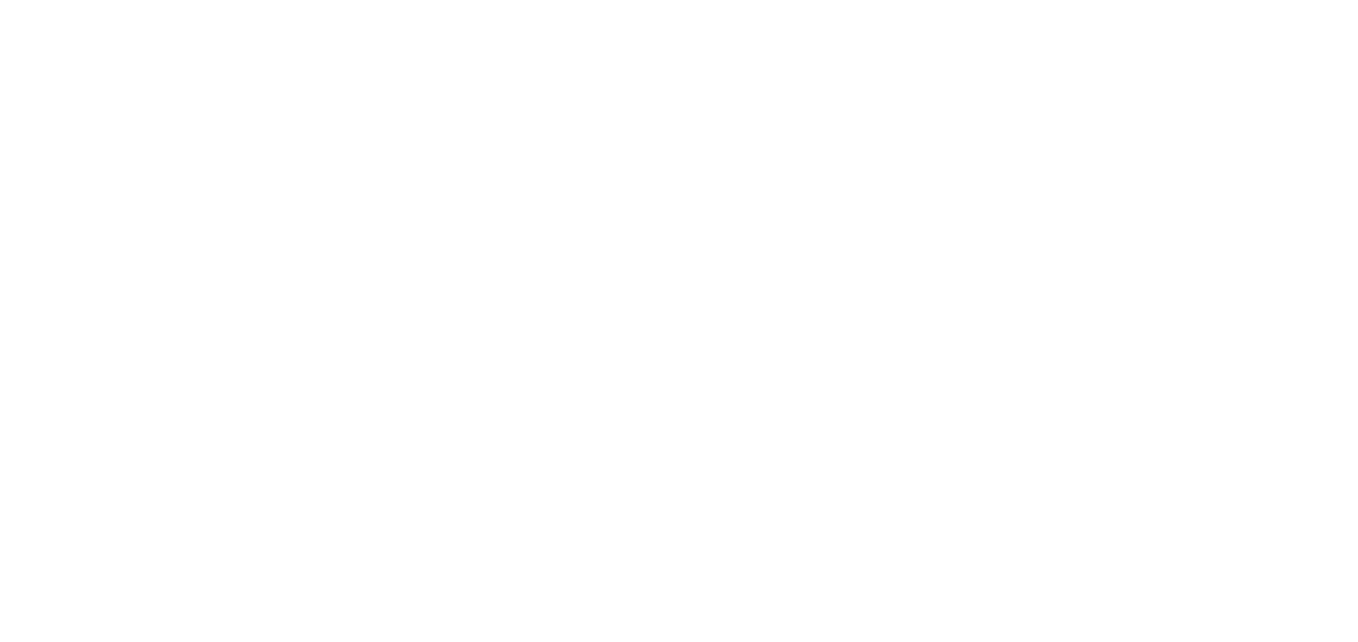 scroll, scrollTop: 0, scrollLeft: 0, axis: both 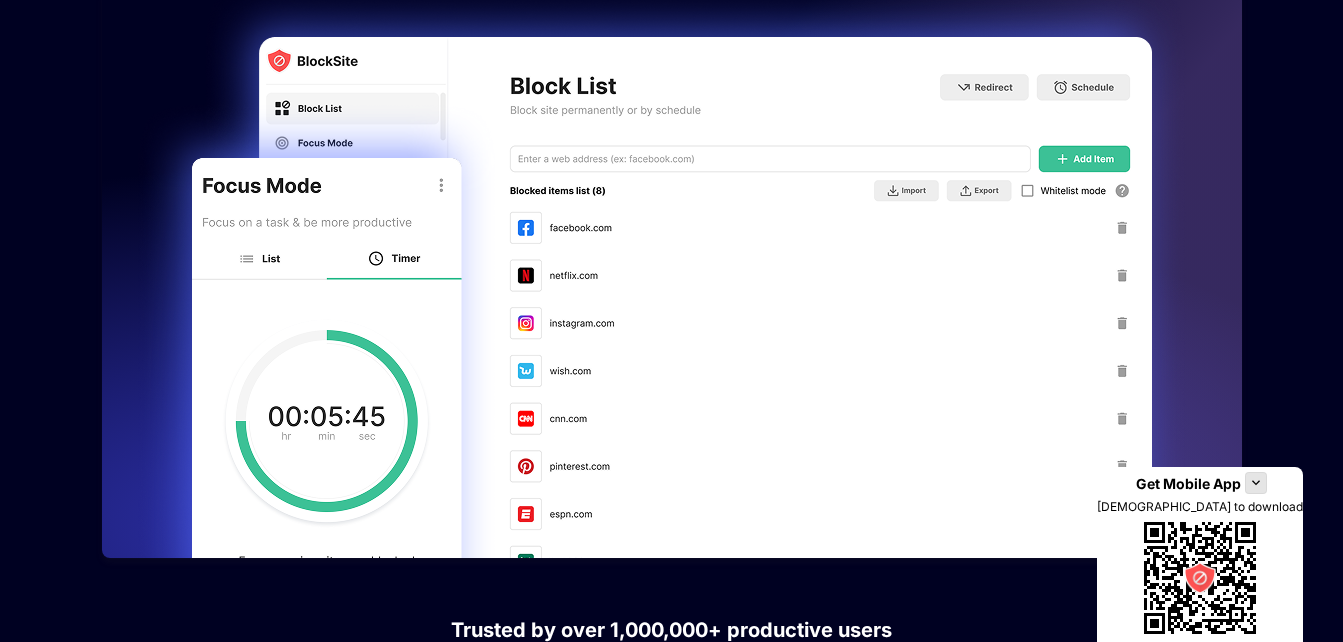click at bounding box center [672, 273] 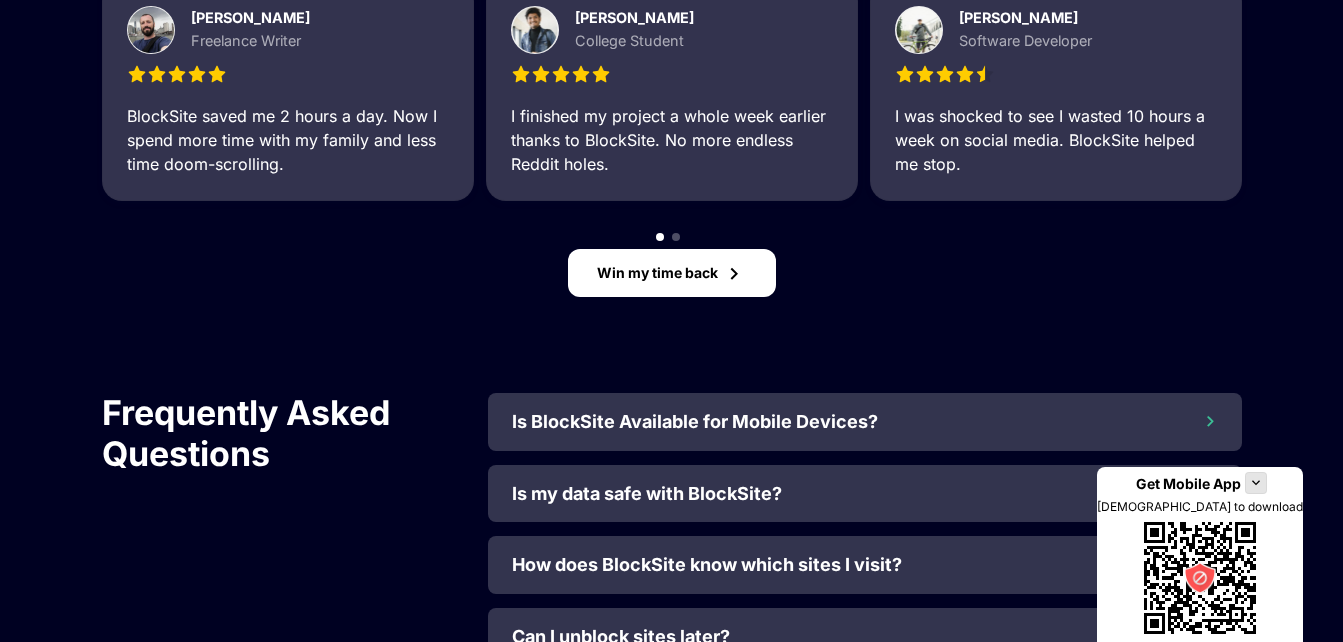 scroll, scrollTop: 2153, scrollLeft: 0, axis: vertical 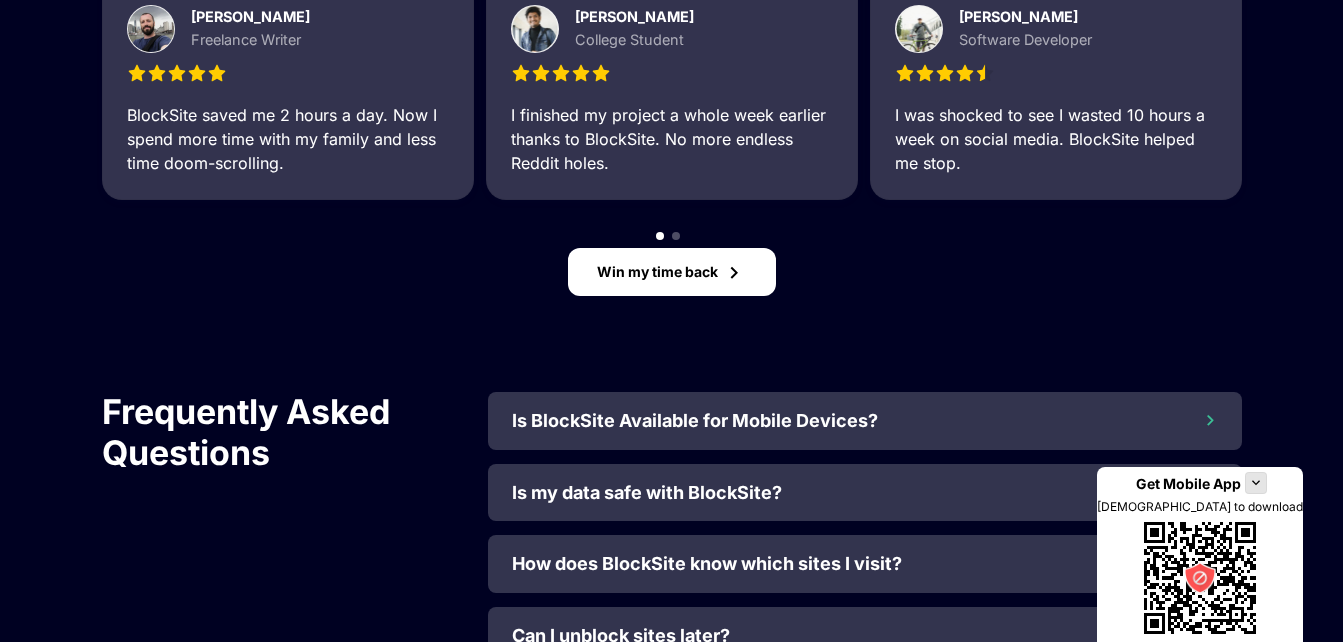click on "Win my time back" at bounding box center (657, 272) 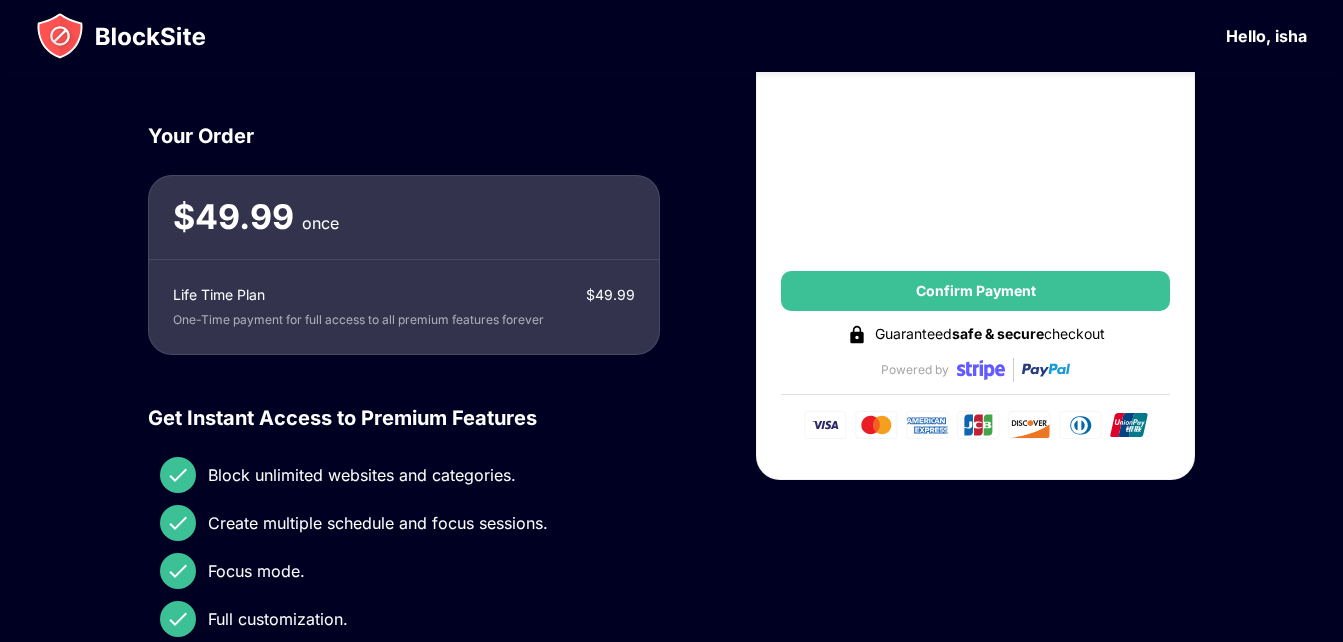 scroll, scrollTop: 276, scrollLeft: 0, axis: vertical 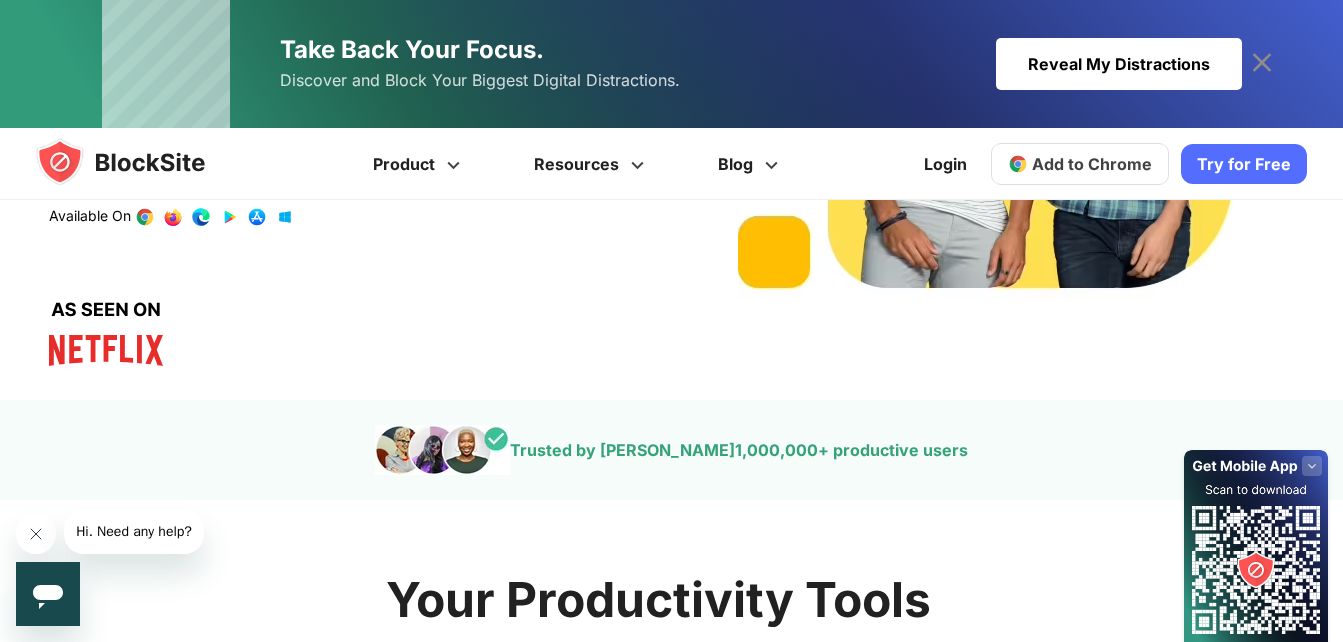 click 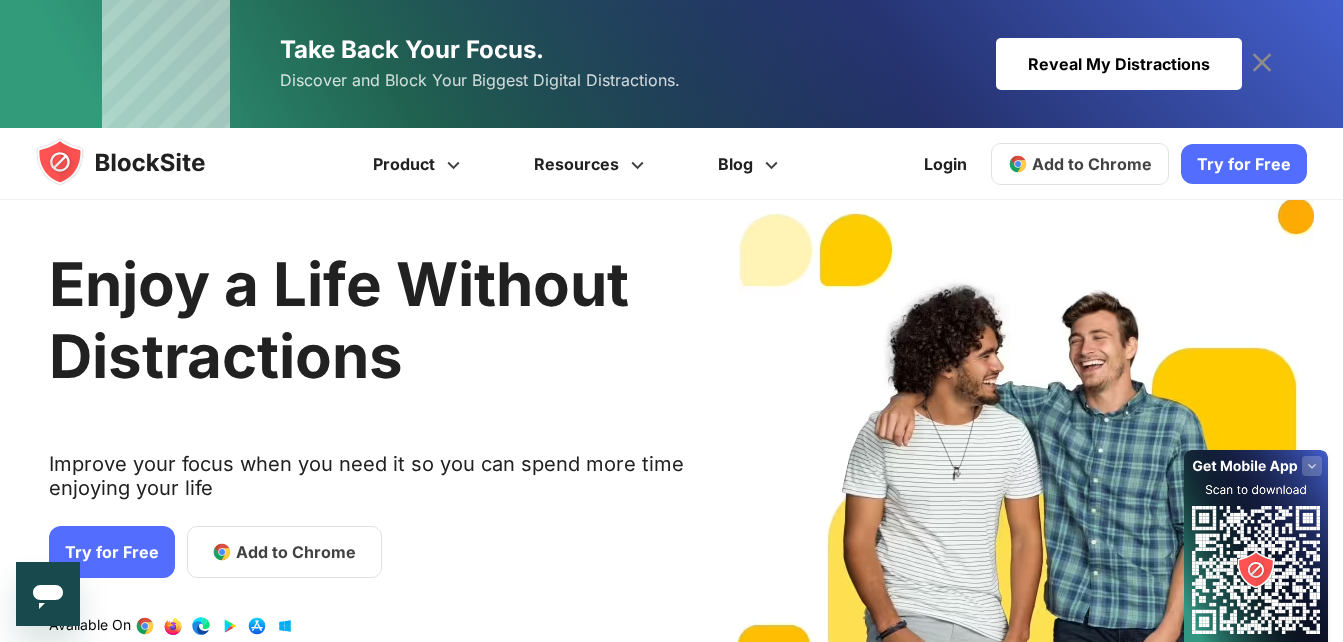 scroll, scrollTop: 0, scrollLeft: 0, axis: both 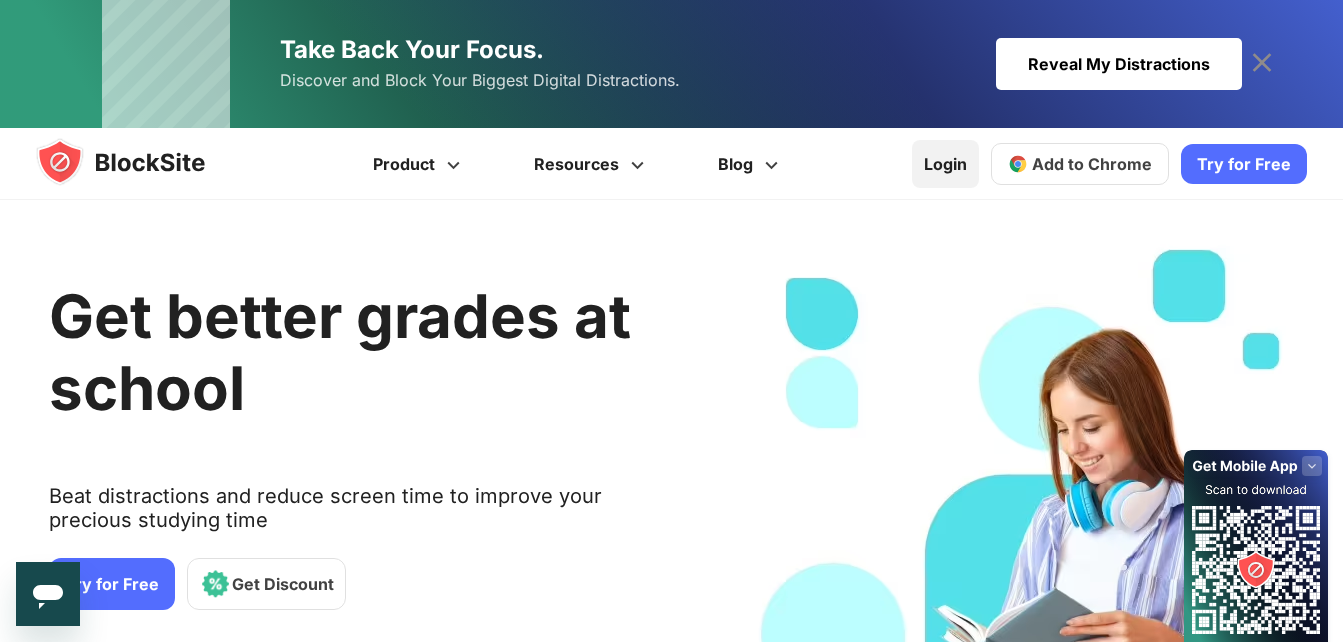 click on "Login" at bounding box center [945, 164] 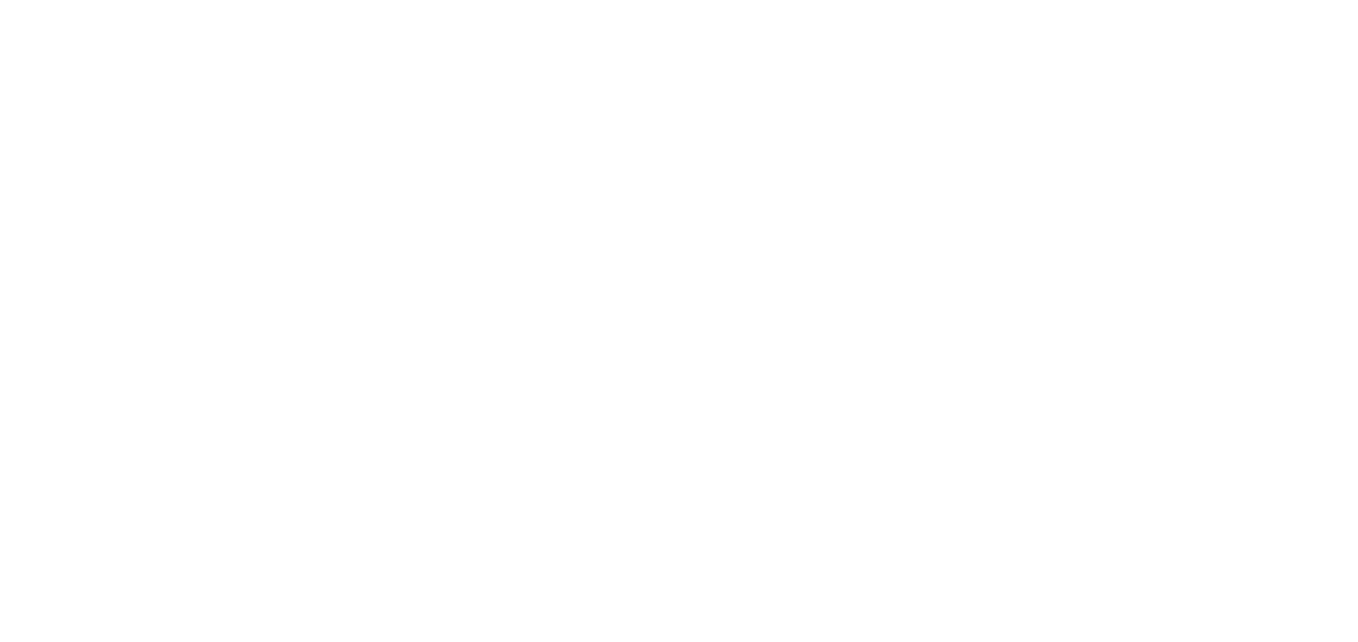scroll, scrollTop: 0, scrollLeft: 0, axis: both 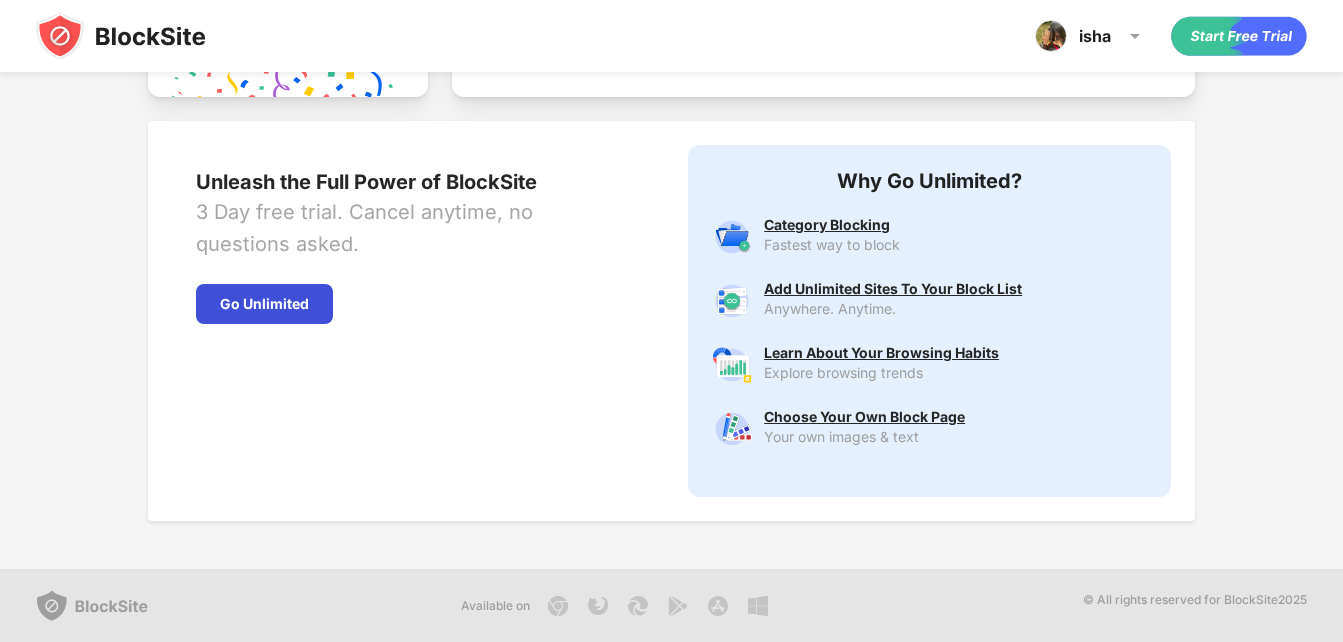 click on "Go Unlimited" at bounding box center [264, 304] 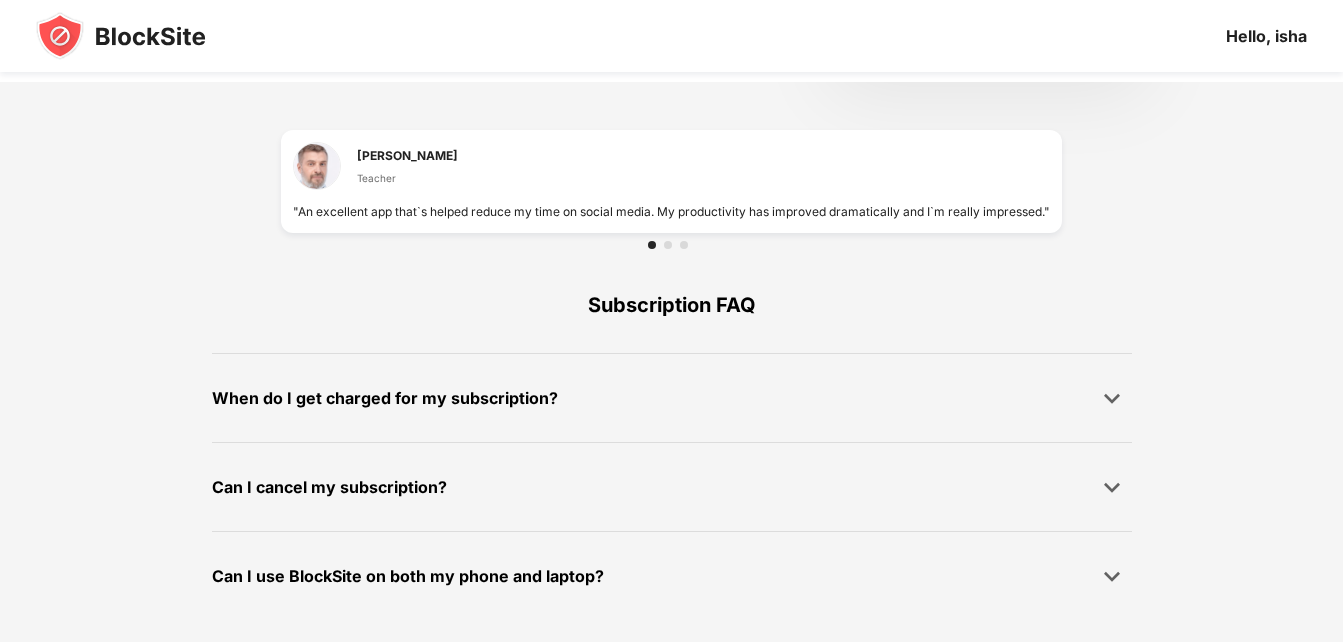 scroll, scrollTop: 1408, scrollLeft: 0, axis: vertical 